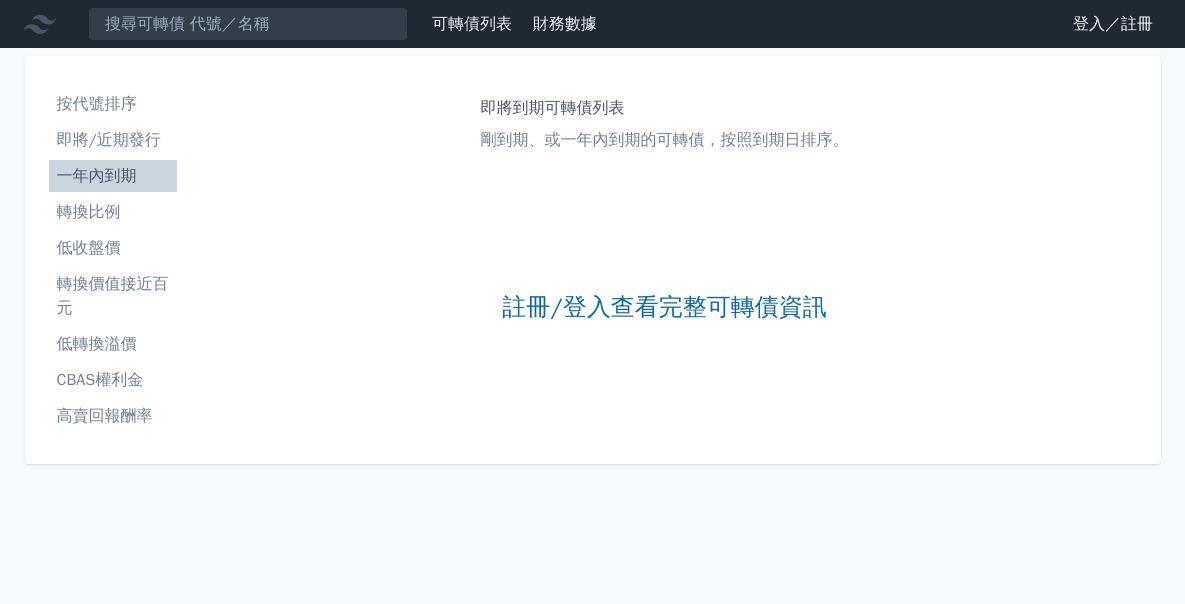 scroll, scrollTop: 0, scrollLeft: 0, axis: both 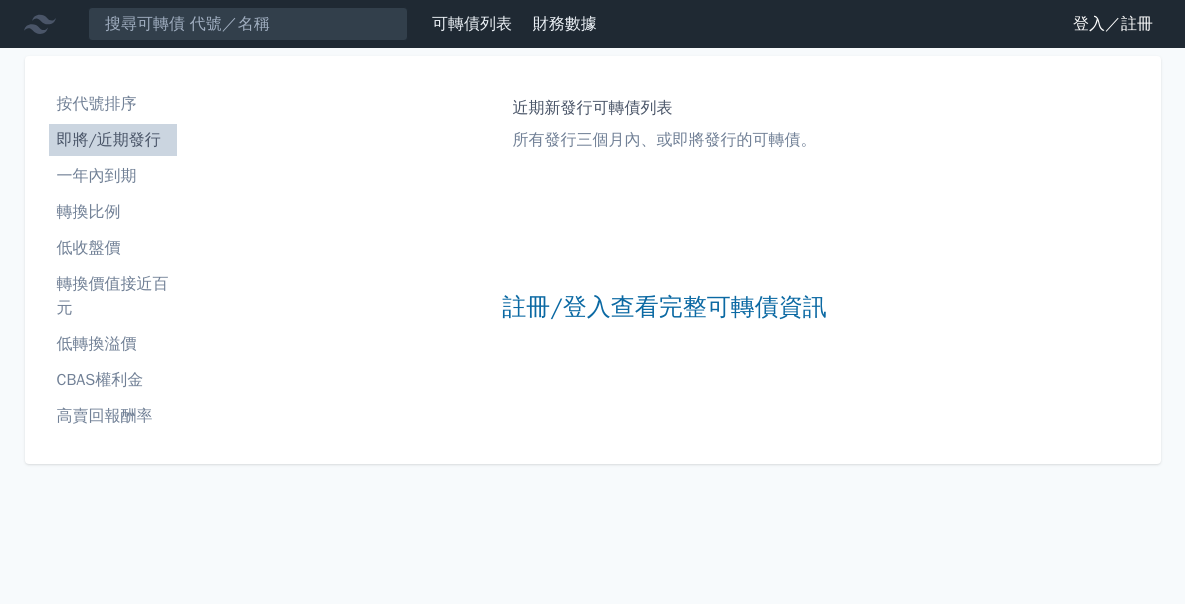 click on "可轉債列表" at bounding box center (472, 24) 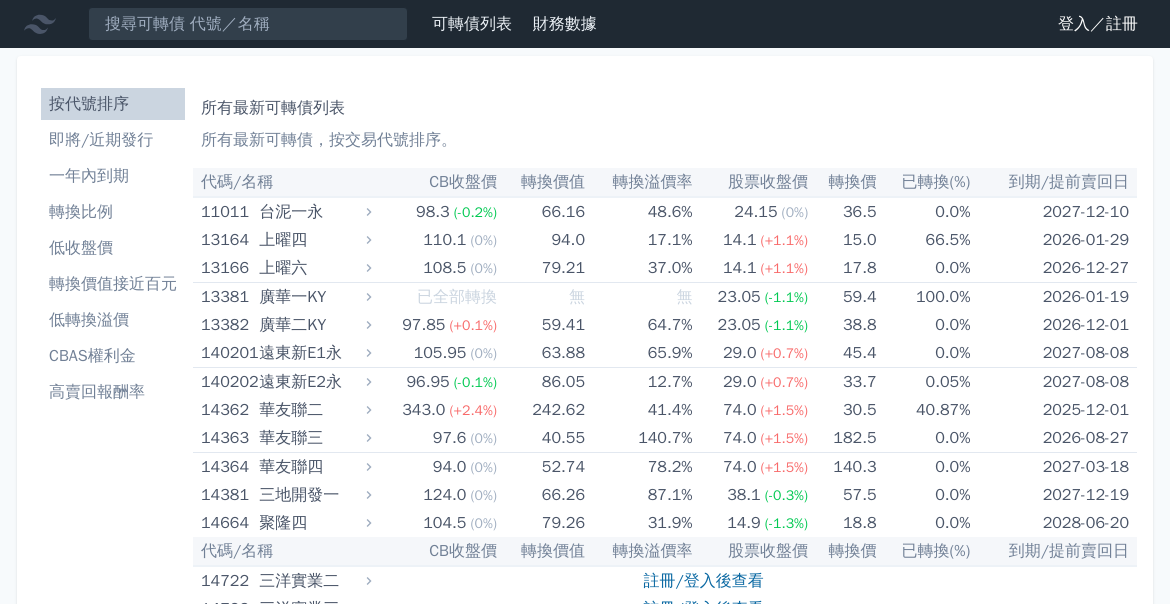 click on "一年內到期" at bounding box center (113, 176) 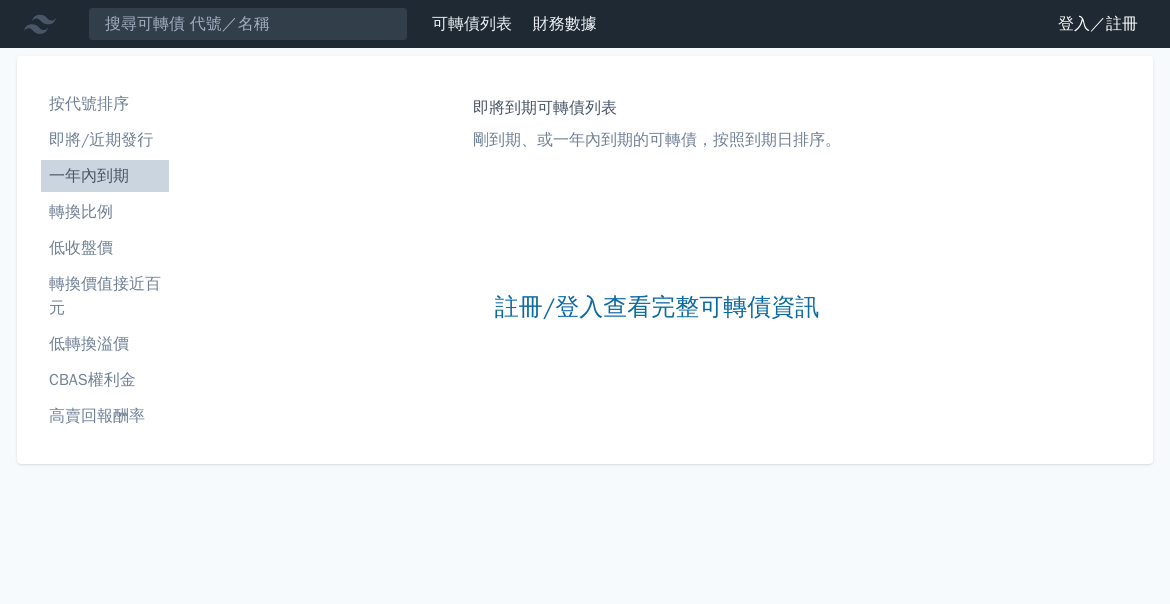 click on "一年內到期" at bounding box center [105, 176] 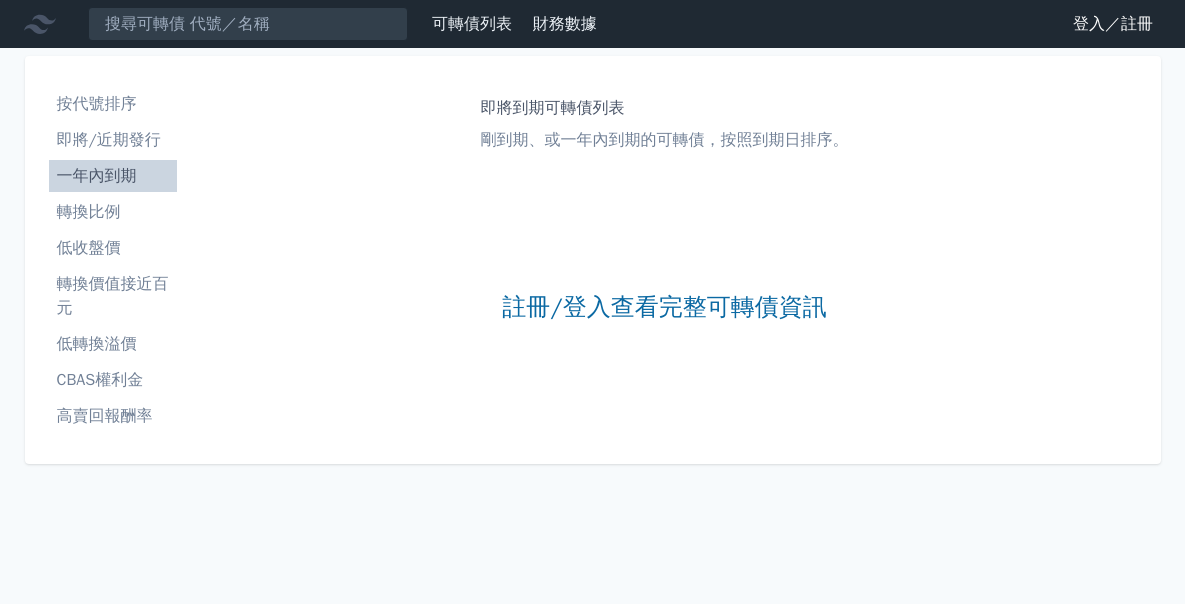 click on "轉換比例" at bounding box center (113, 212) 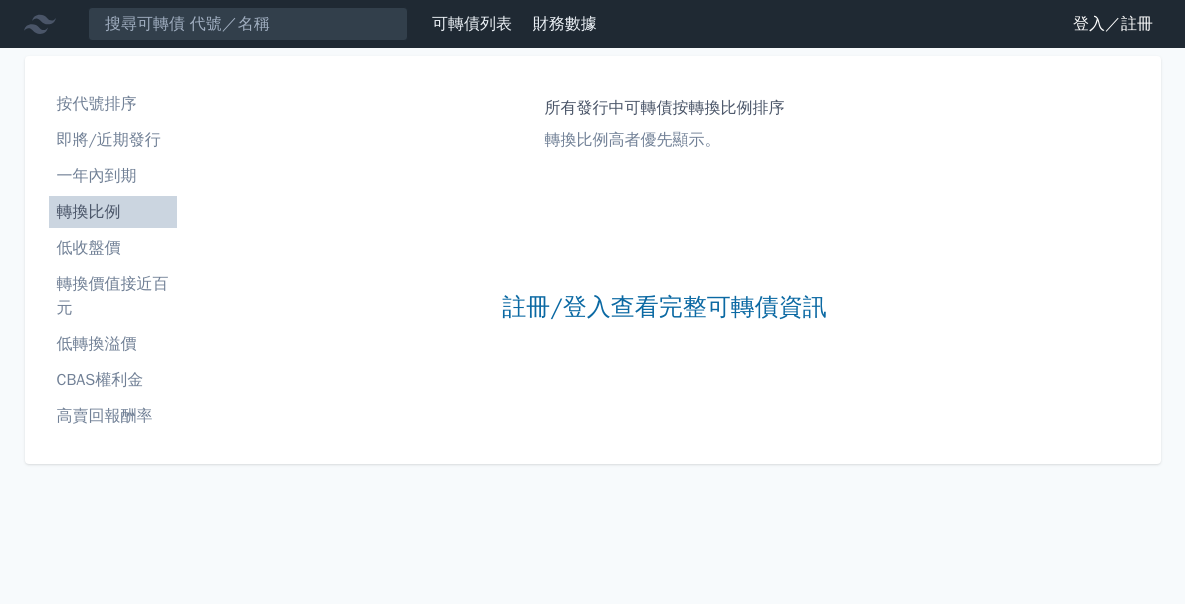 click on "一年內到期" at bounding box center (113, 176) 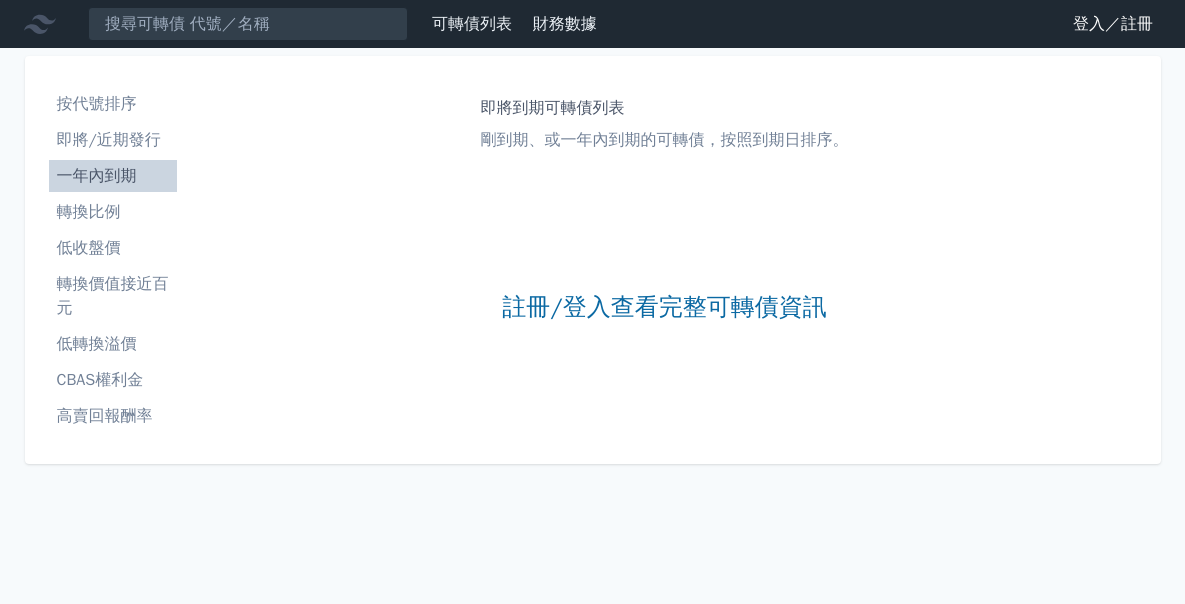 click on "登入／註冊" at bounding box center [1113, 24] 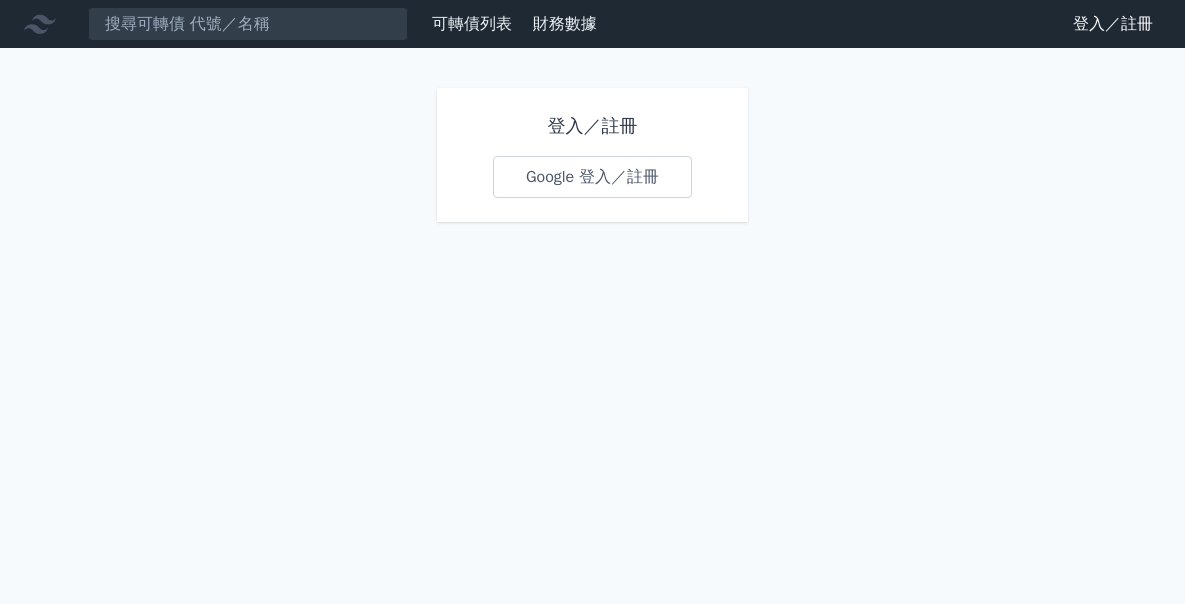 click on "Google 登入／註冊" at bounding box center [592, 177] 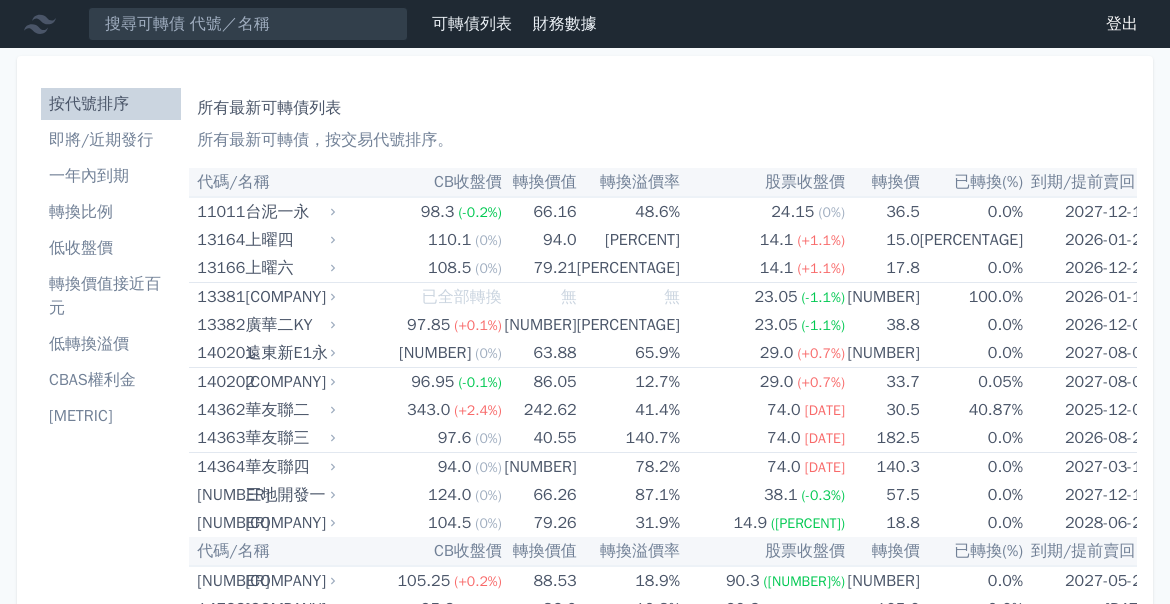 scroll, scrollTop: 0, scrollLeft: 0, axis: both 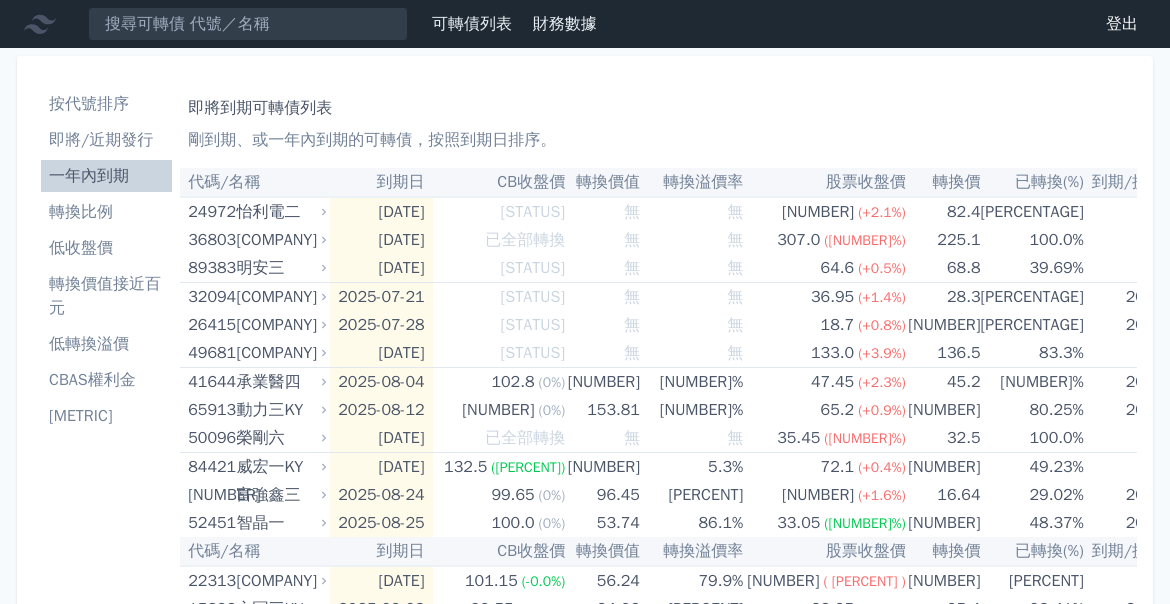 click on "一年內到期" at bounding box center [106, 176] 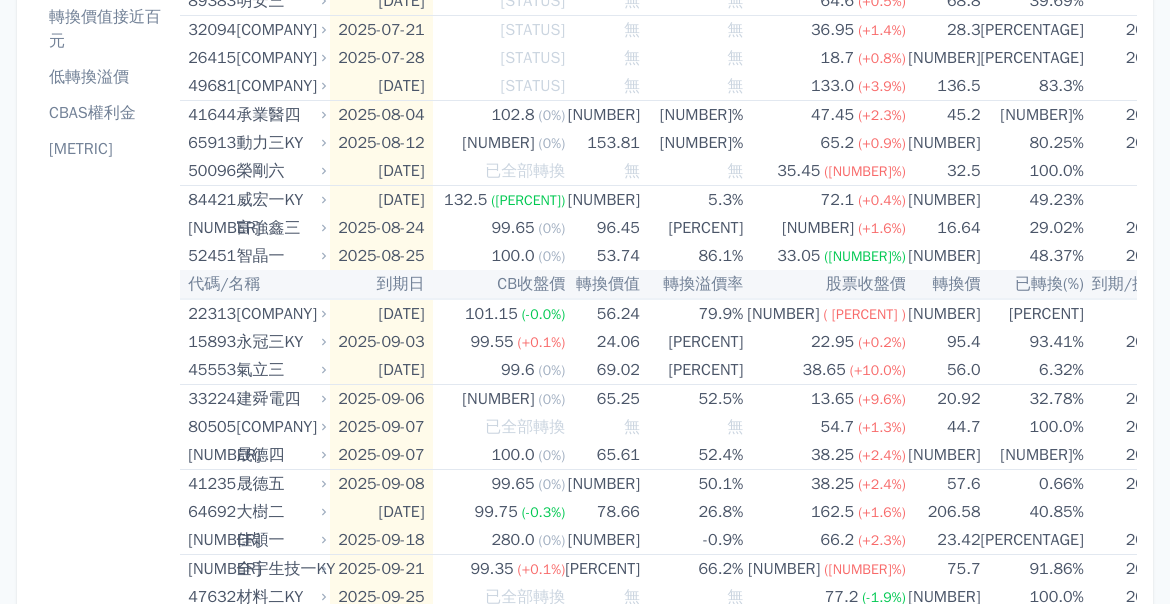 scroll, scrollTop: 271, scrollLeft: 0, axis: vertical 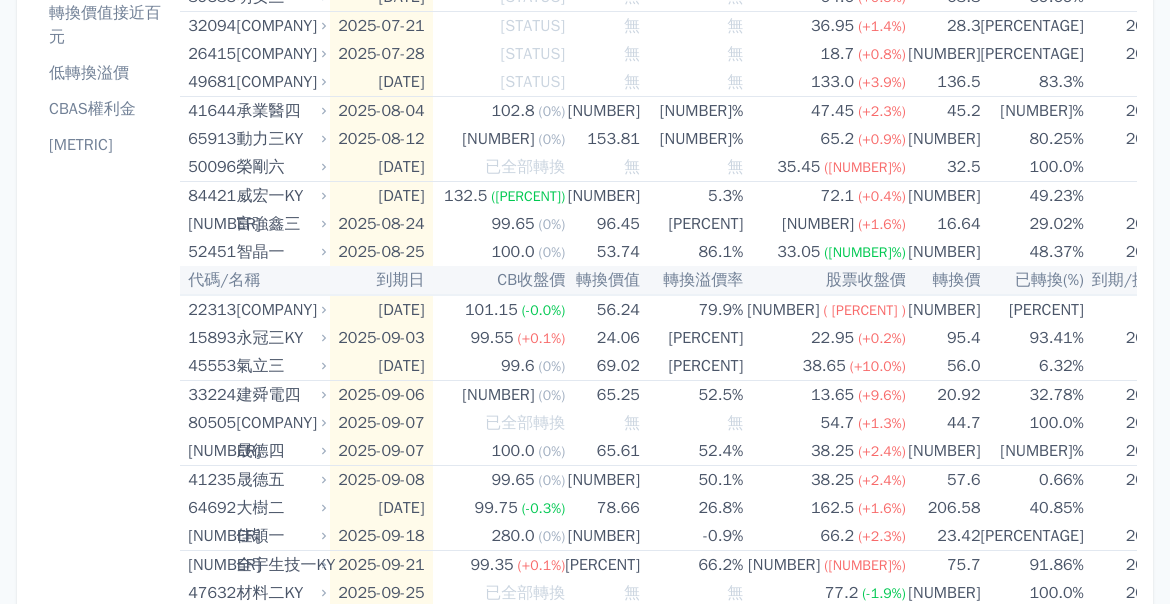 drag, startPoint x: 558, startPoint y: 603, endPoint x: 143, endPoint y: 548, distance: 418.62872 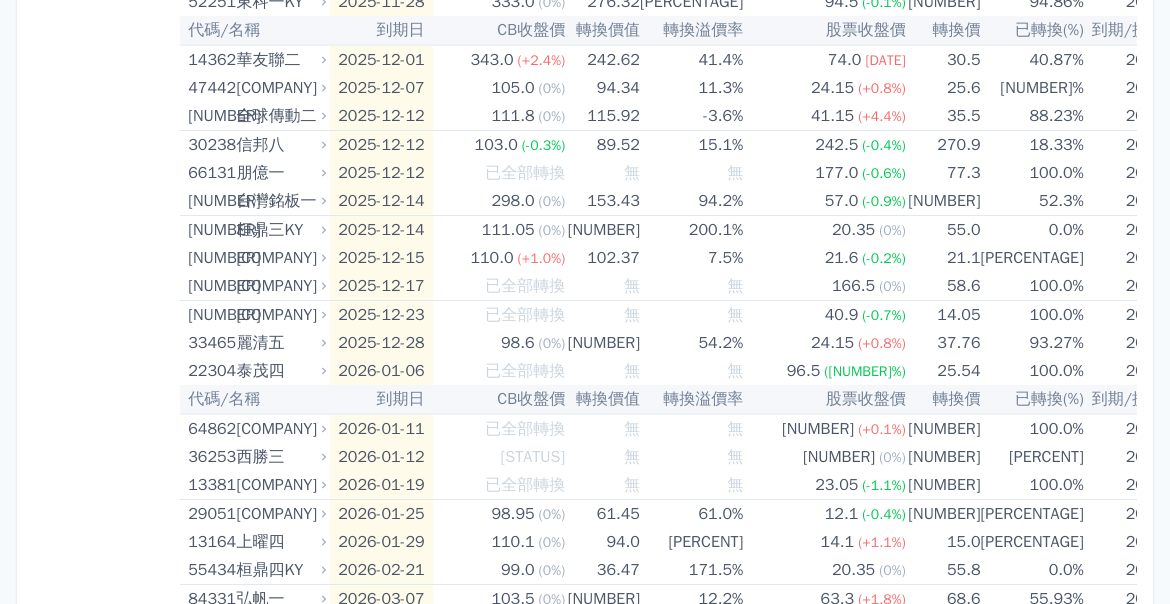 scroll, scrollTop: 1630, scrollLeft: 0, axis: vertical 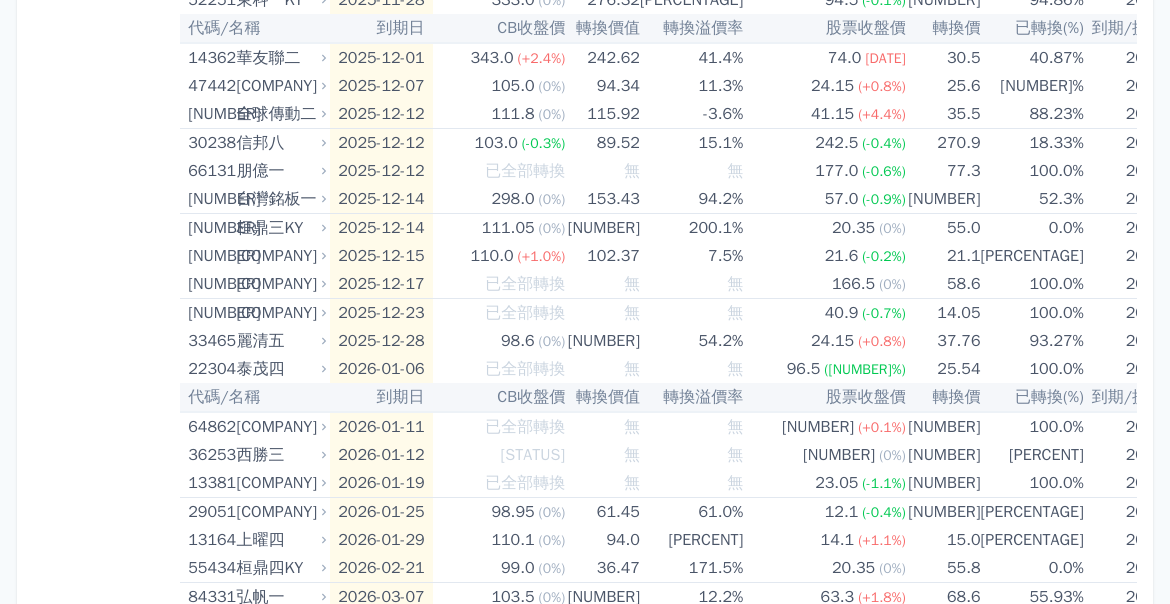 drag, startPoint x: 546, startPoint y: 603, endPoint x: 169, endPoint y: 530, distance: 384.0026 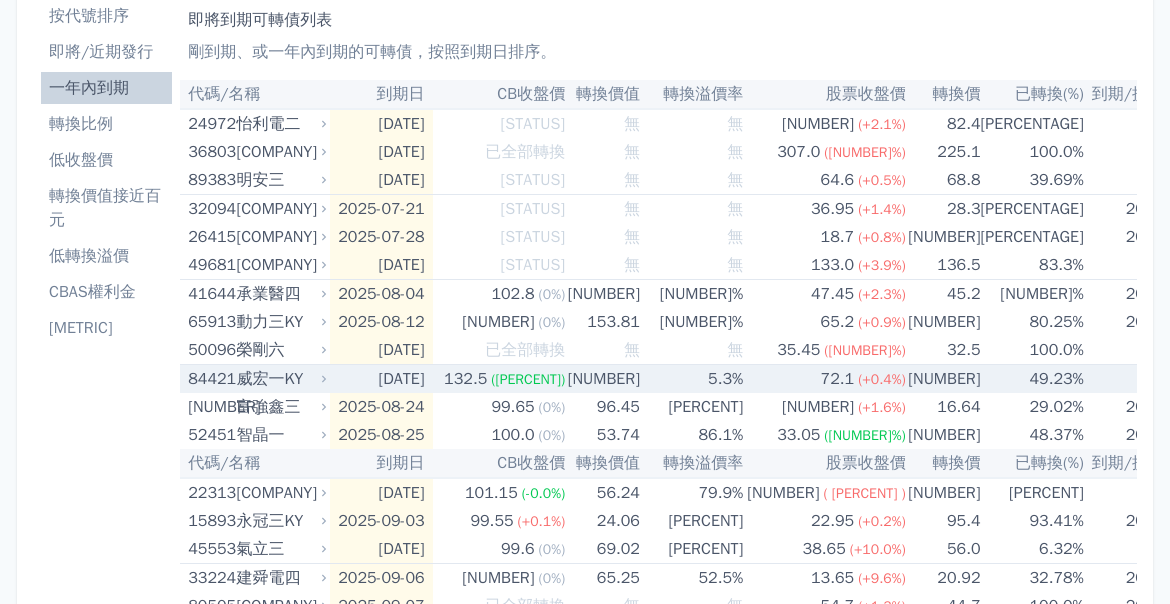 scroll, scrollTop: 90, scrollLeft: 0, axis: vertical 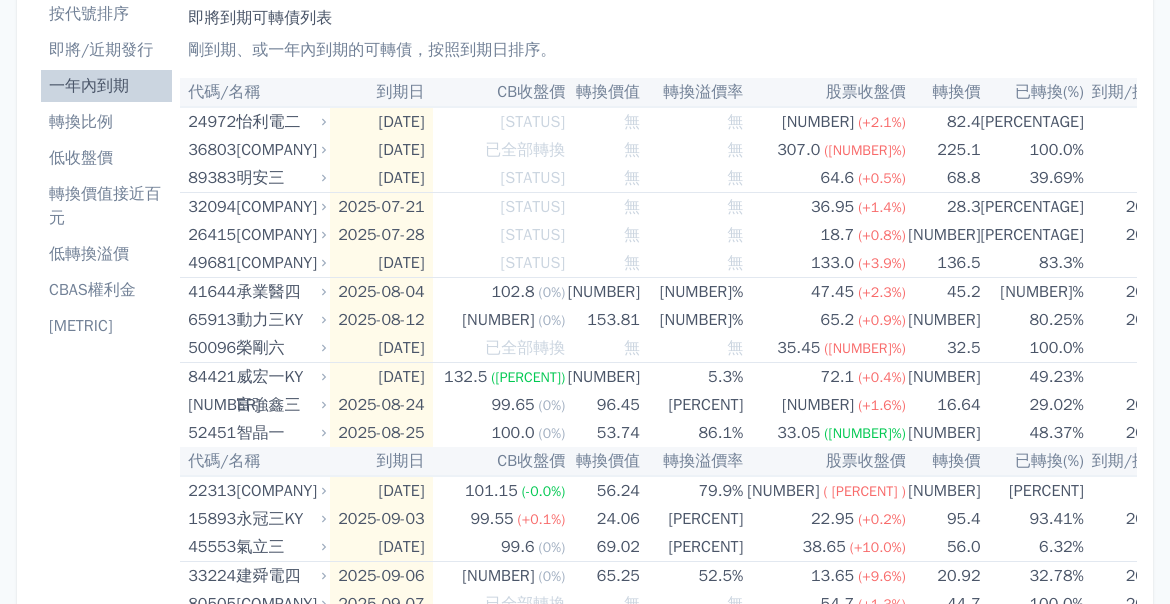 drag, startPoint x: 554, startPoint y: 603, endPoint x: 154, endPoint y: 546, distance: 404.04083 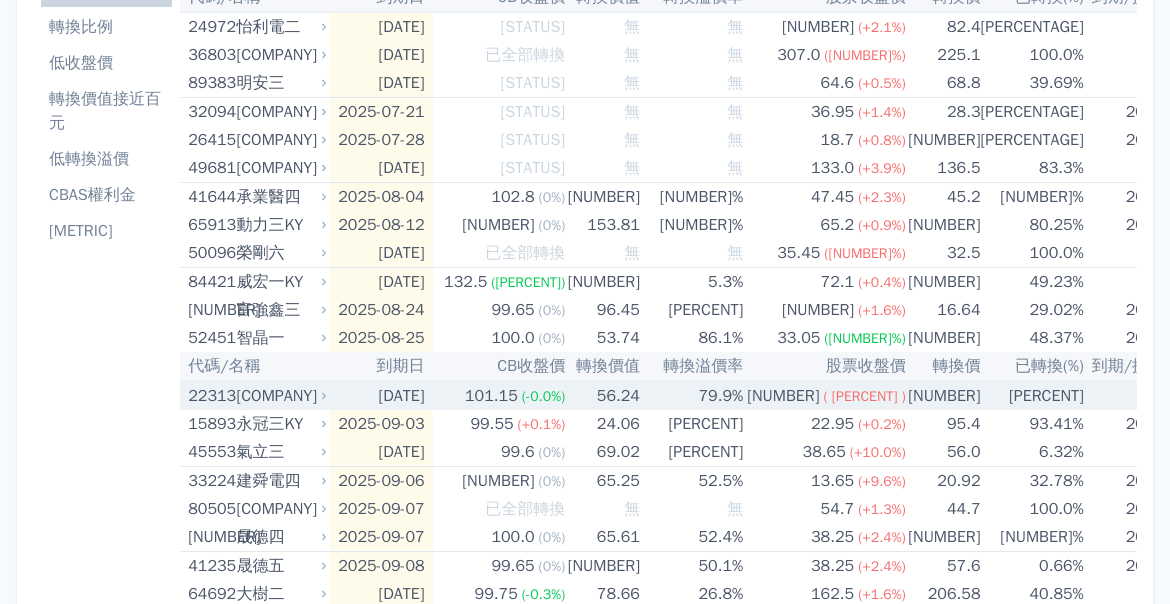 scroll, scrollTop: 181, scrollLeft: 0, axis: vertical 